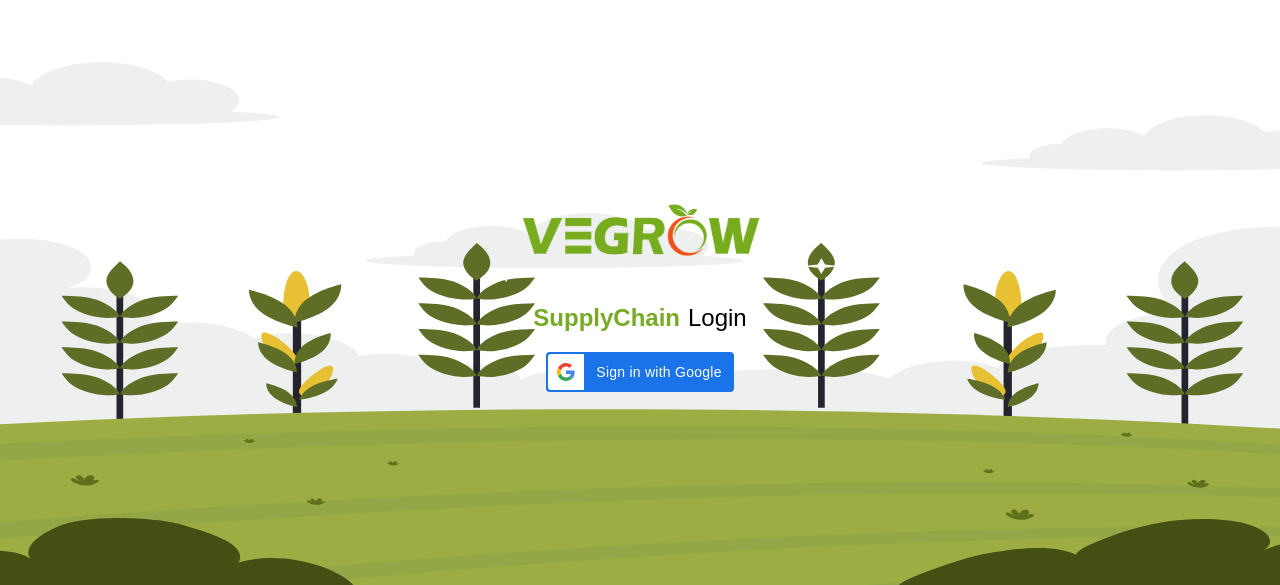 scroll, scrollTop: 0, scrollLeft: 0, axis: both 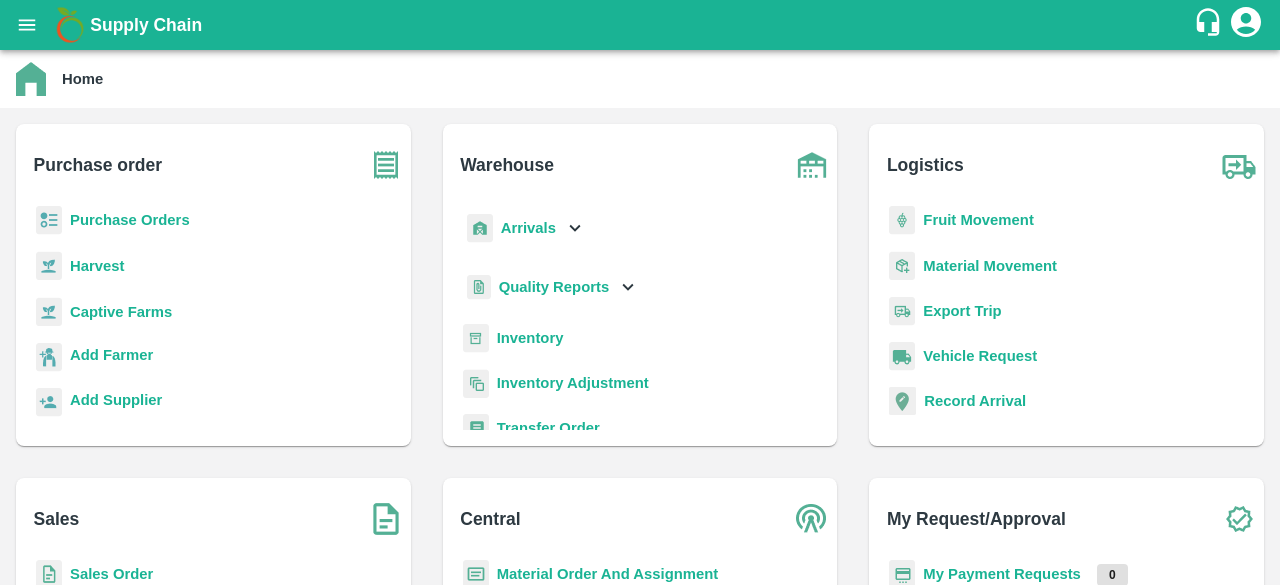 click on "Purchase Orders" at bounding box center [130, 220] 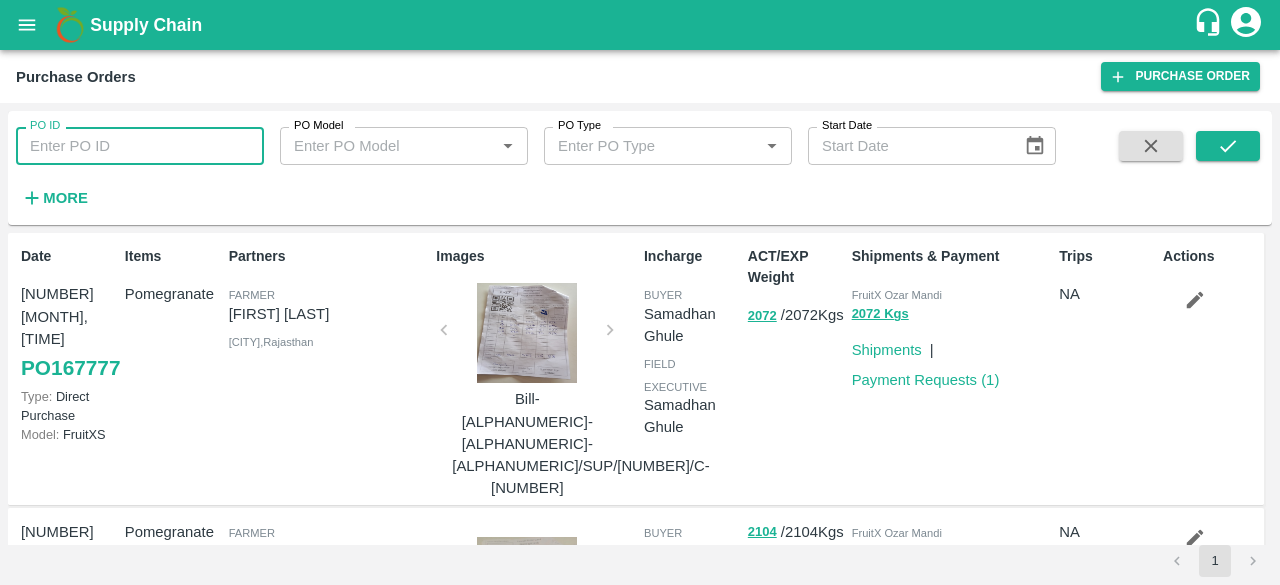 click on "PO ID" at bounding box center (140, 146) 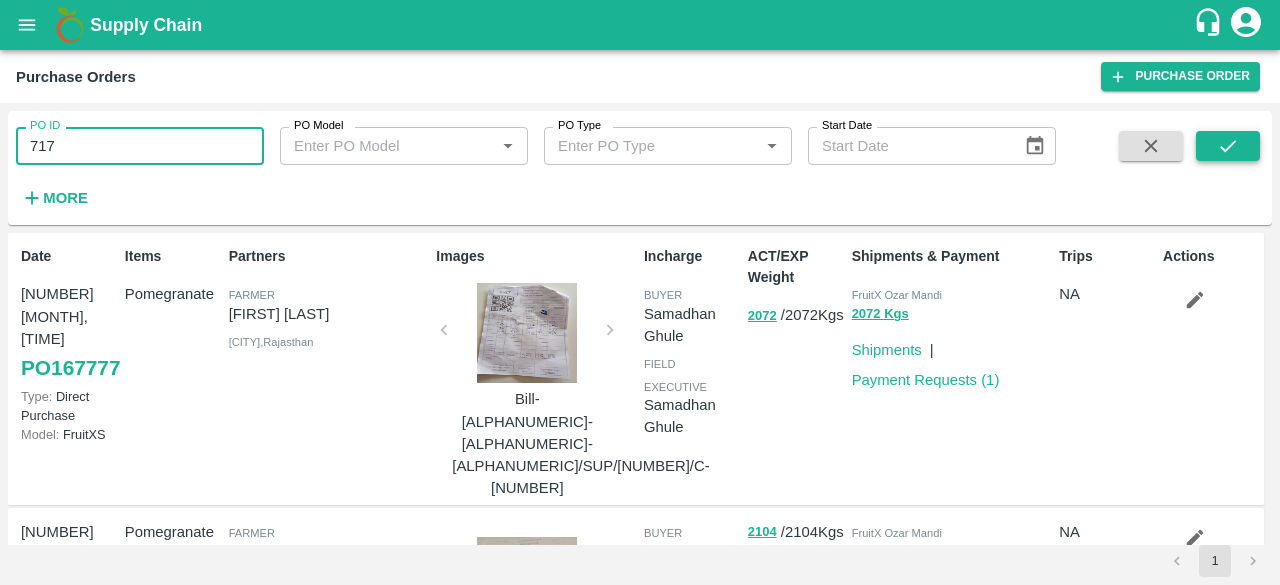 type on "717" 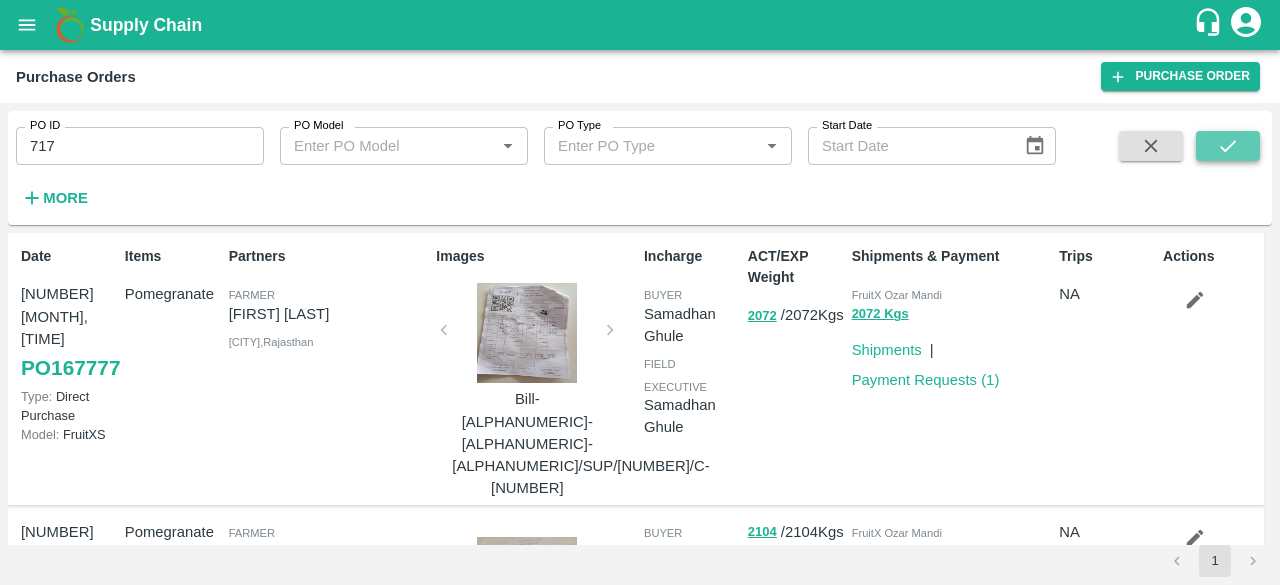 click 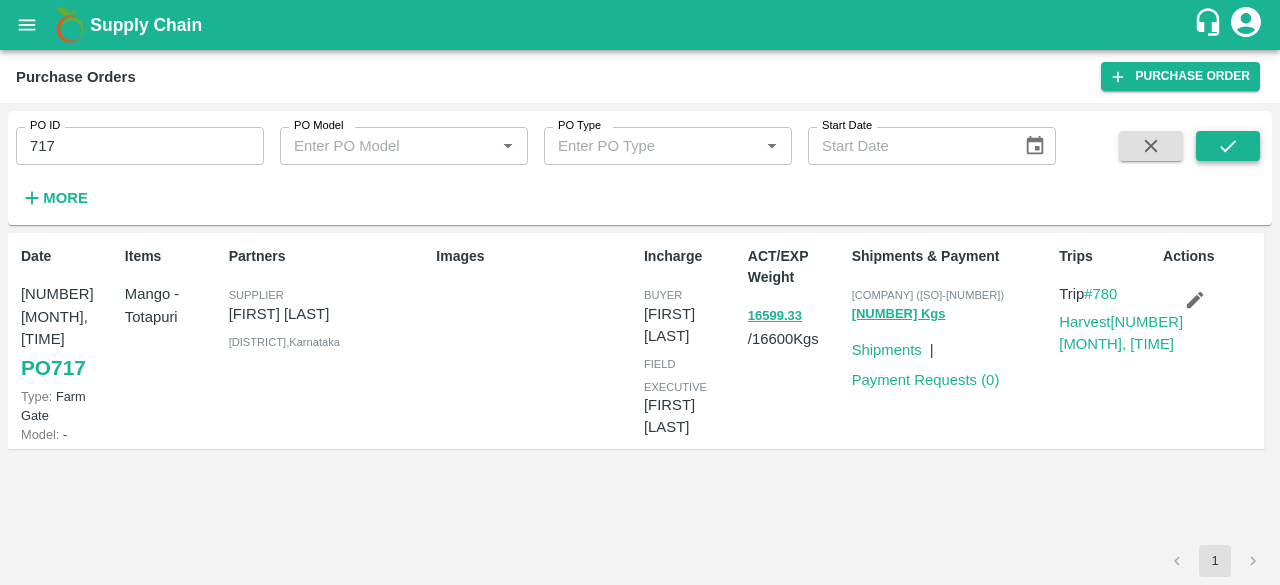 type 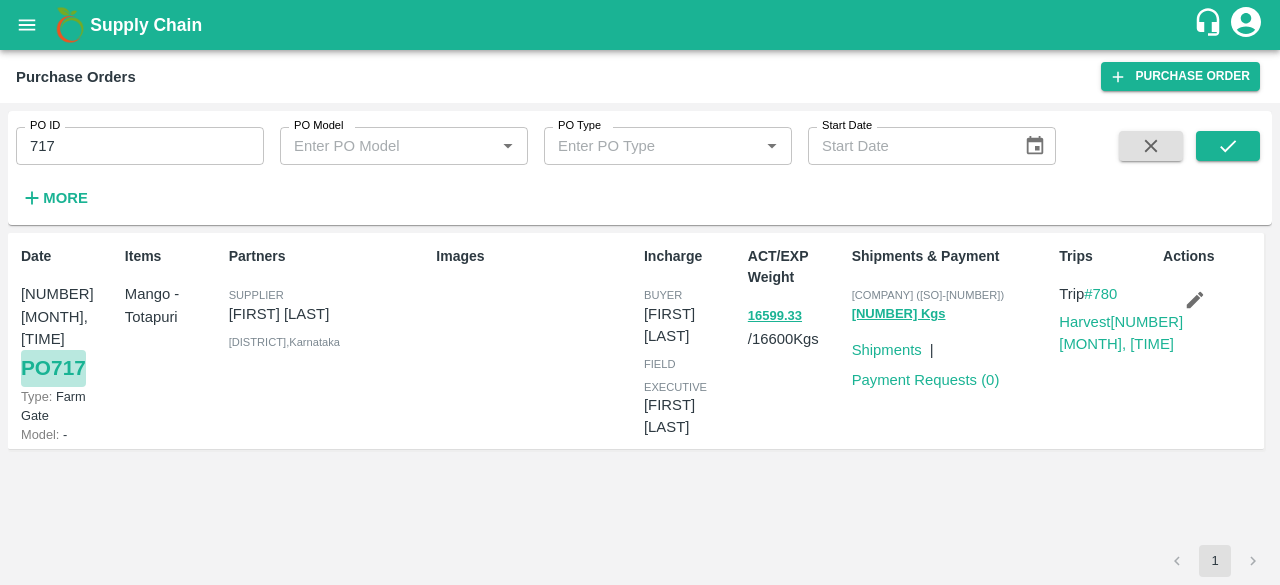 click on "PO  717" at bounding box center (53, 368) 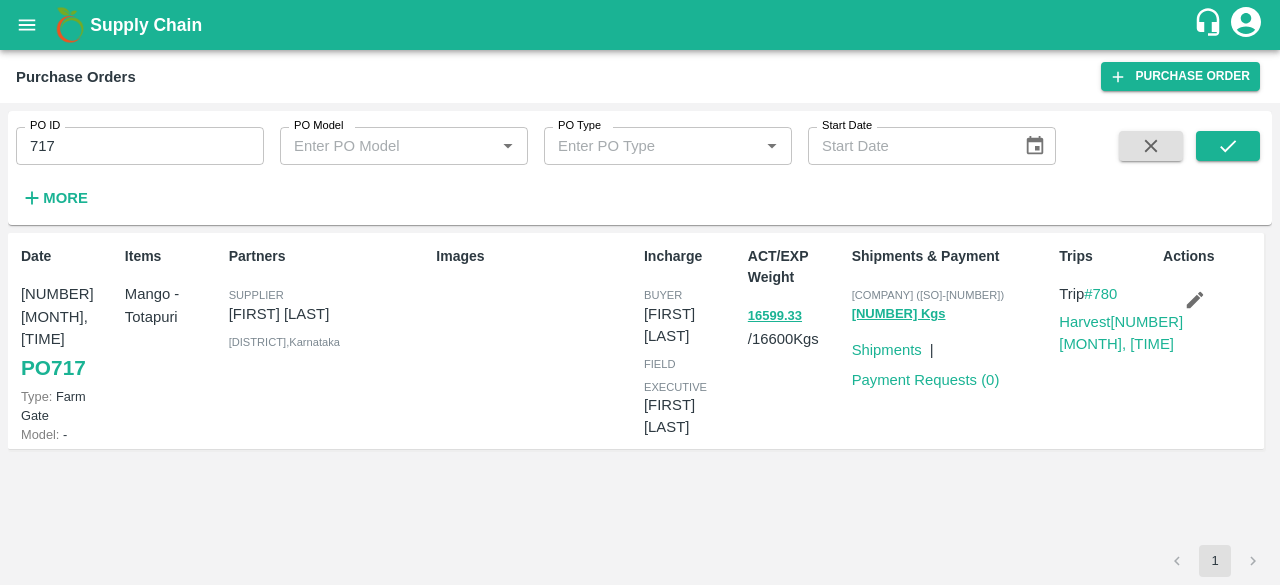 type on "DD/MM/YYYY" 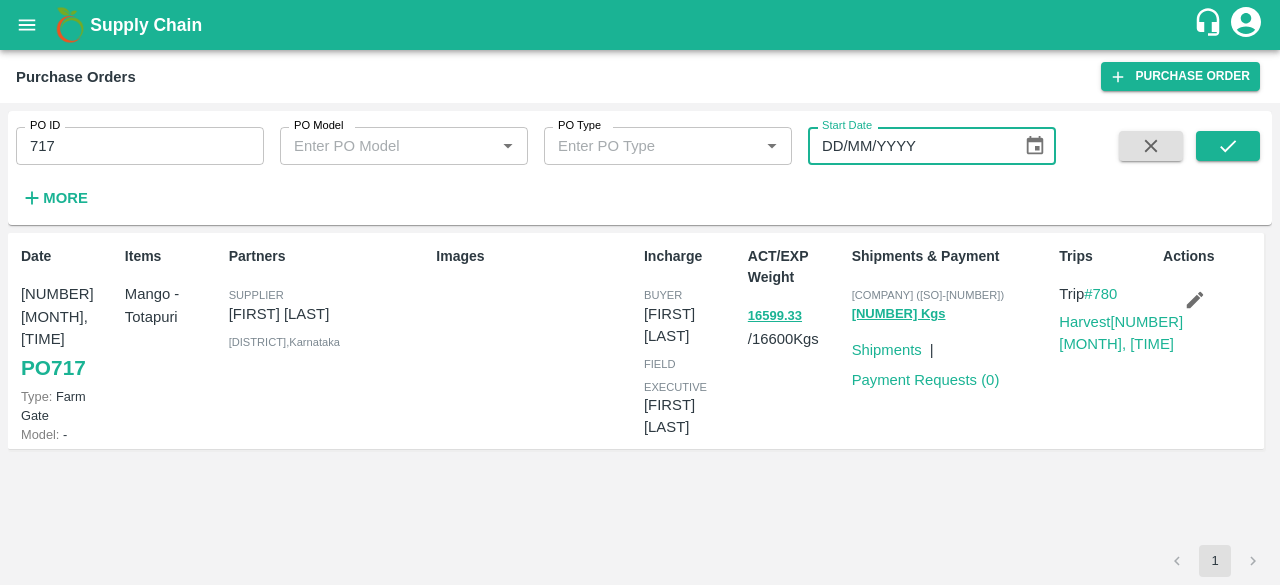 click on "DD/MM/YYYY" at bounding box center [908, 146] 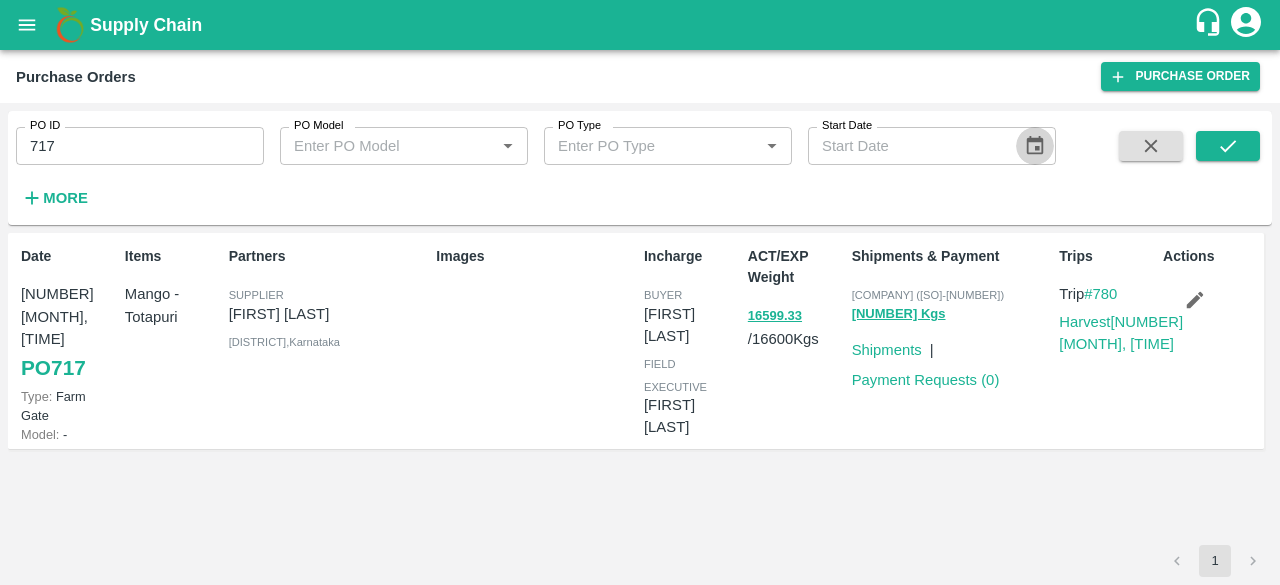 click at bounding box center [1035, 146] 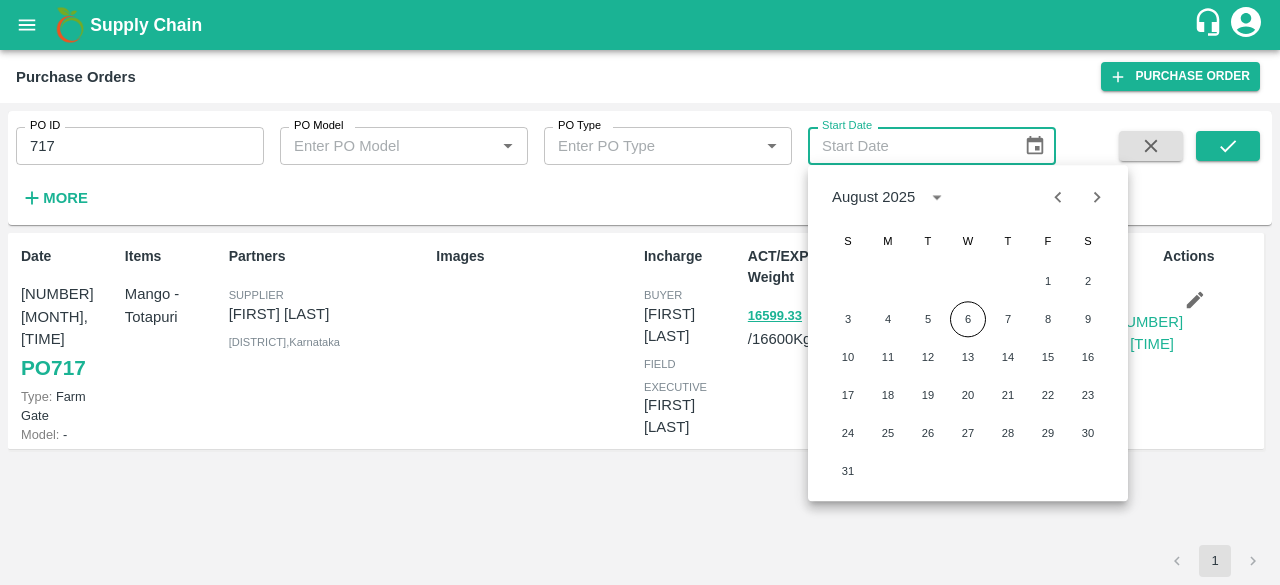 click on "August 2025" at bounding box center (873, 197) 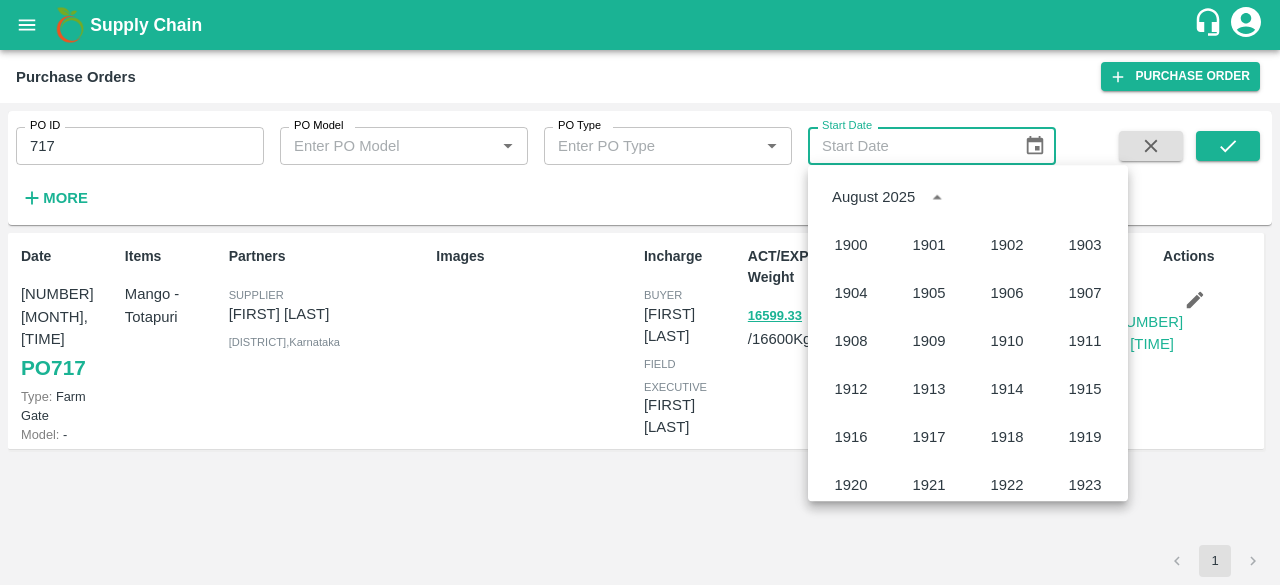 scroll, scrollTop: 1372, scrollLeft: 0, axis: vertical 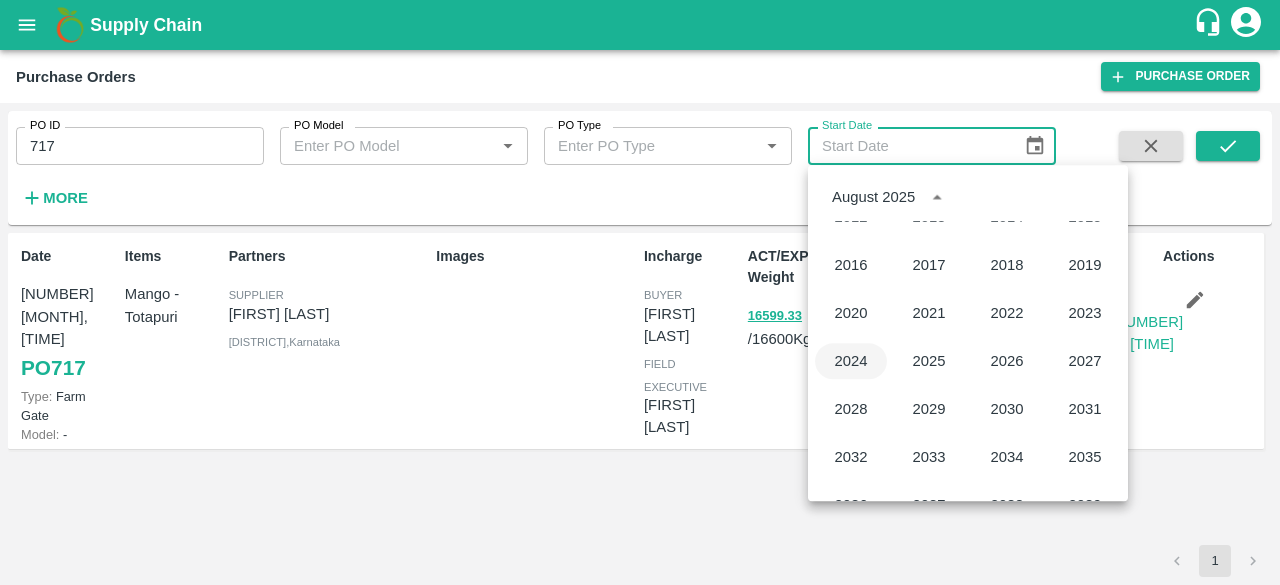click on "2024" at bounding box center (851, 361) 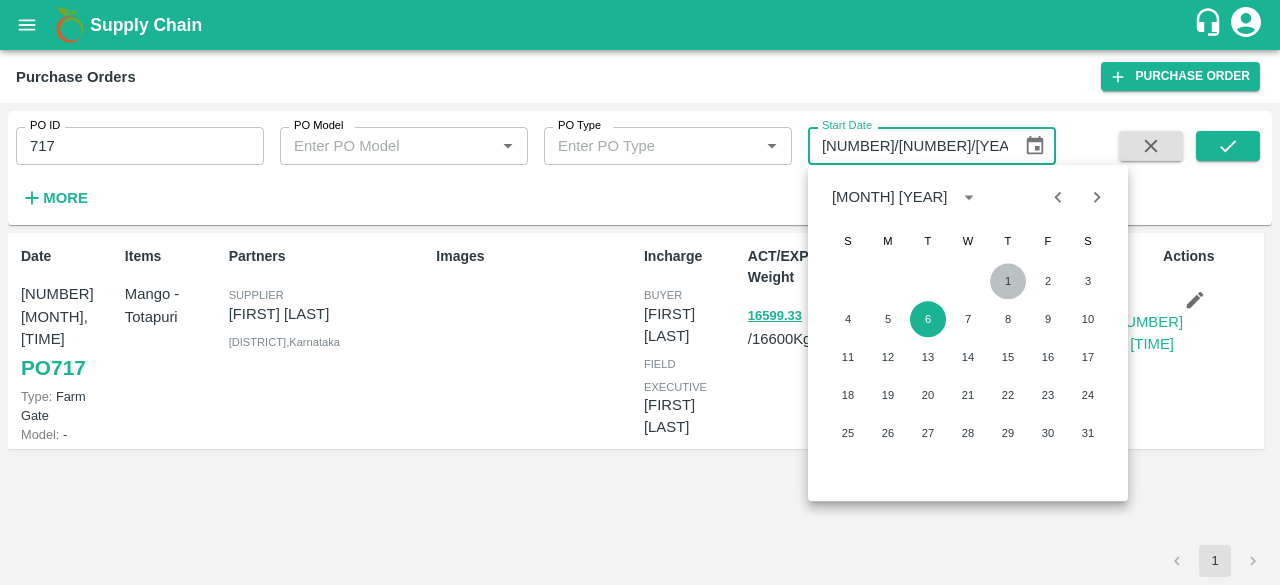 click on "1" at bounding box center (1008, 281) 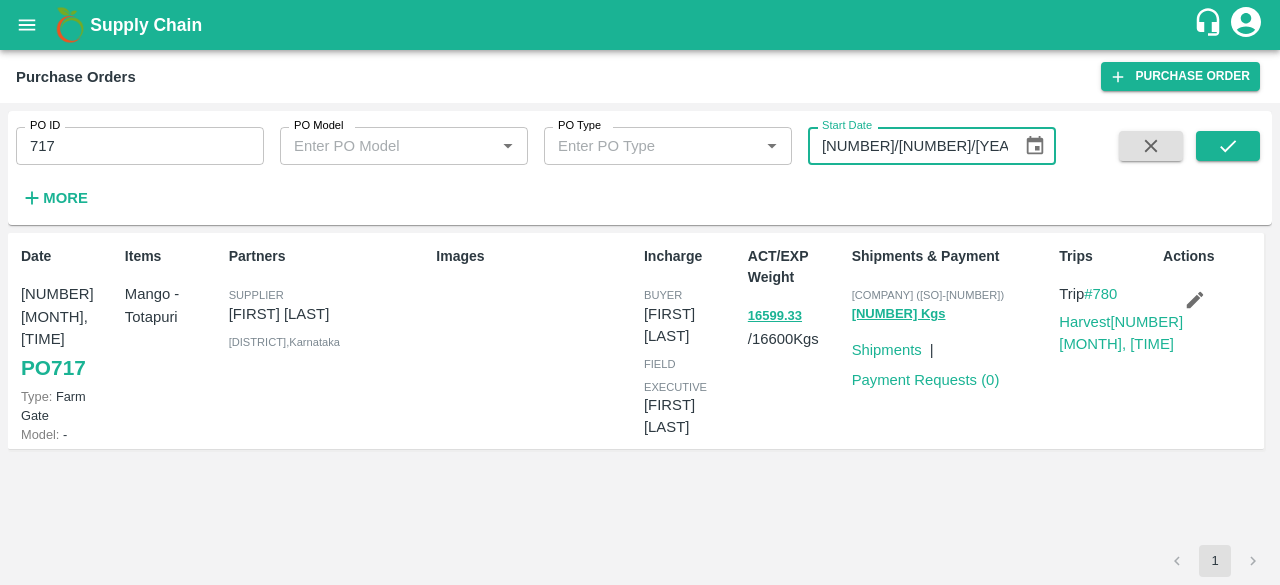 click on "01/08/2024" at bounding box center [908, 146] 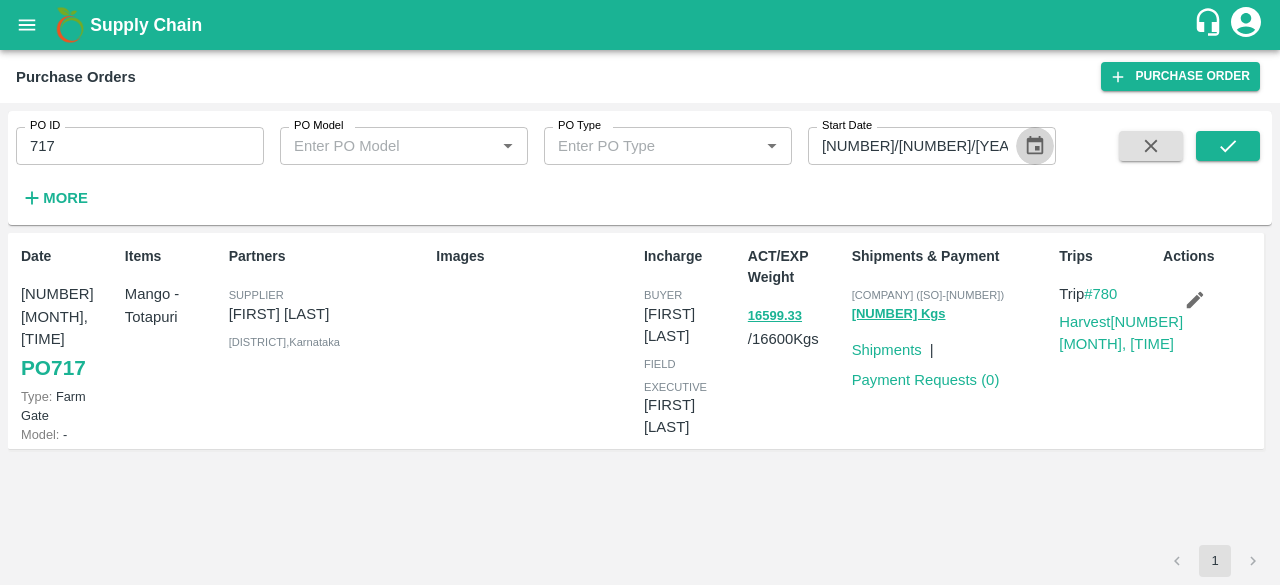 click 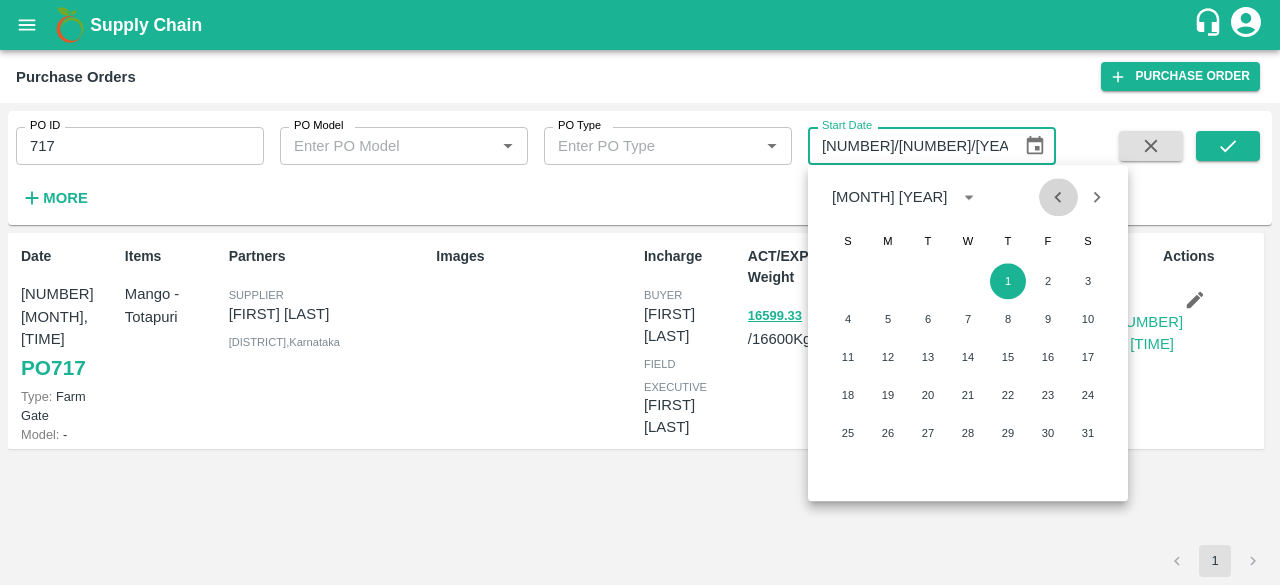 click 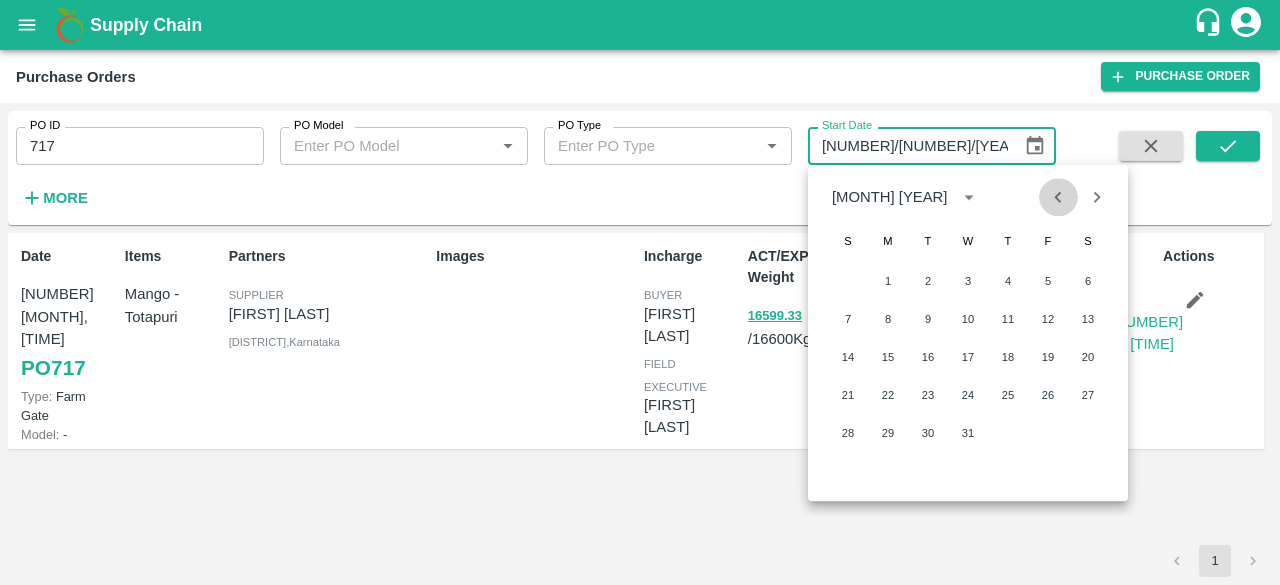 click 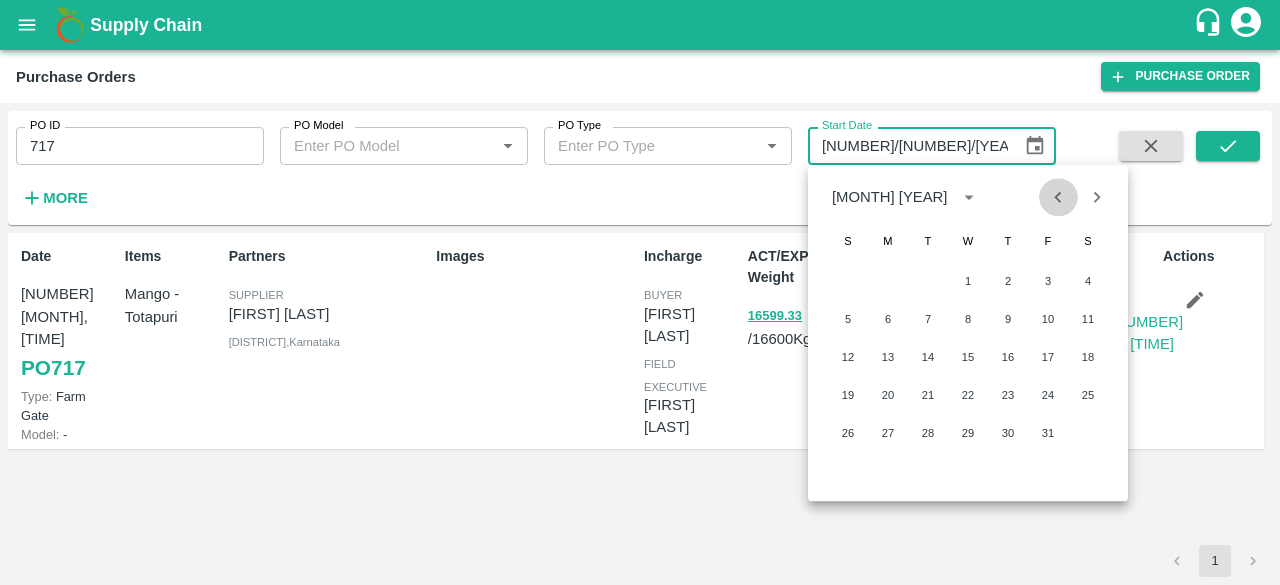 click 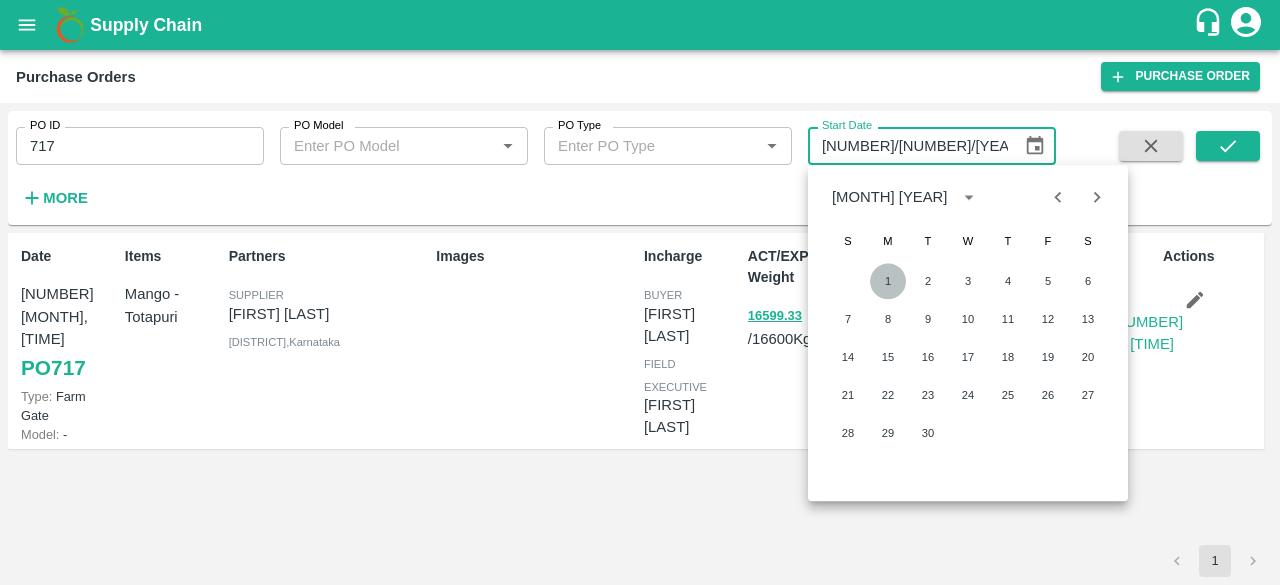 click on "1" at bounding box center [888, 281] 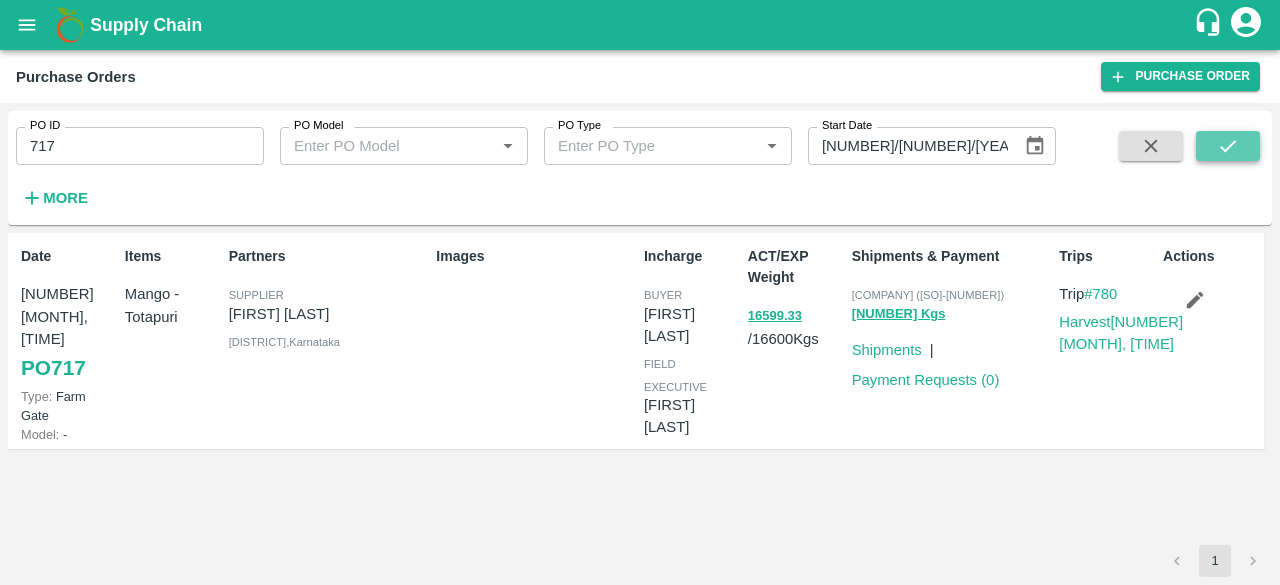 click at bounding box center [1228, 146] 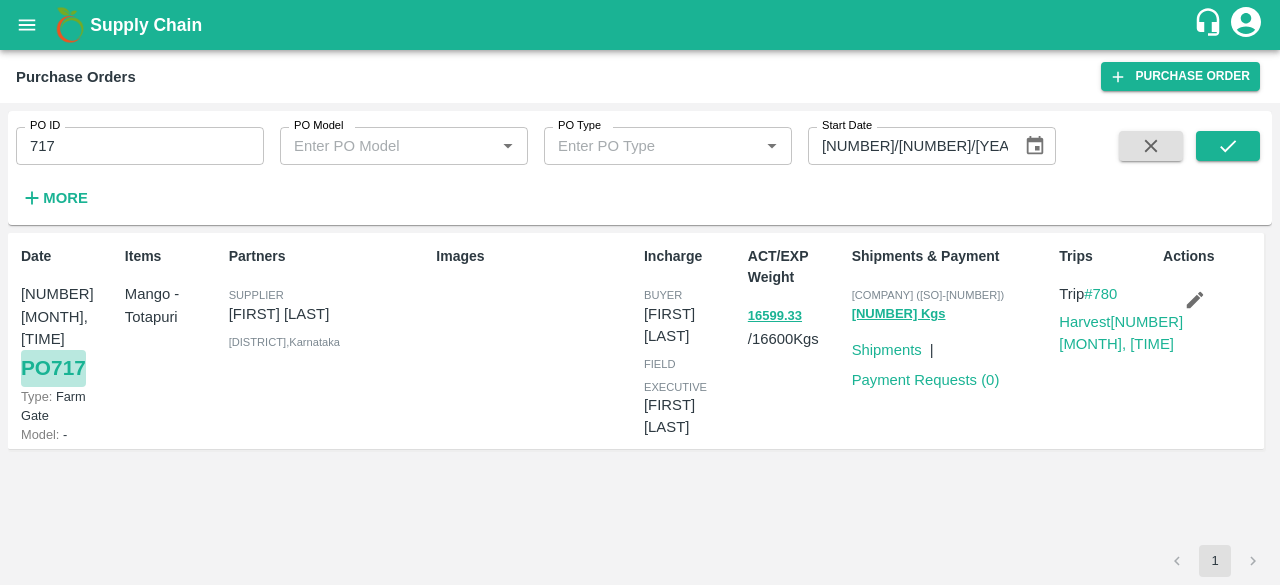click on "PO  717" at bounding box center (53, 368) 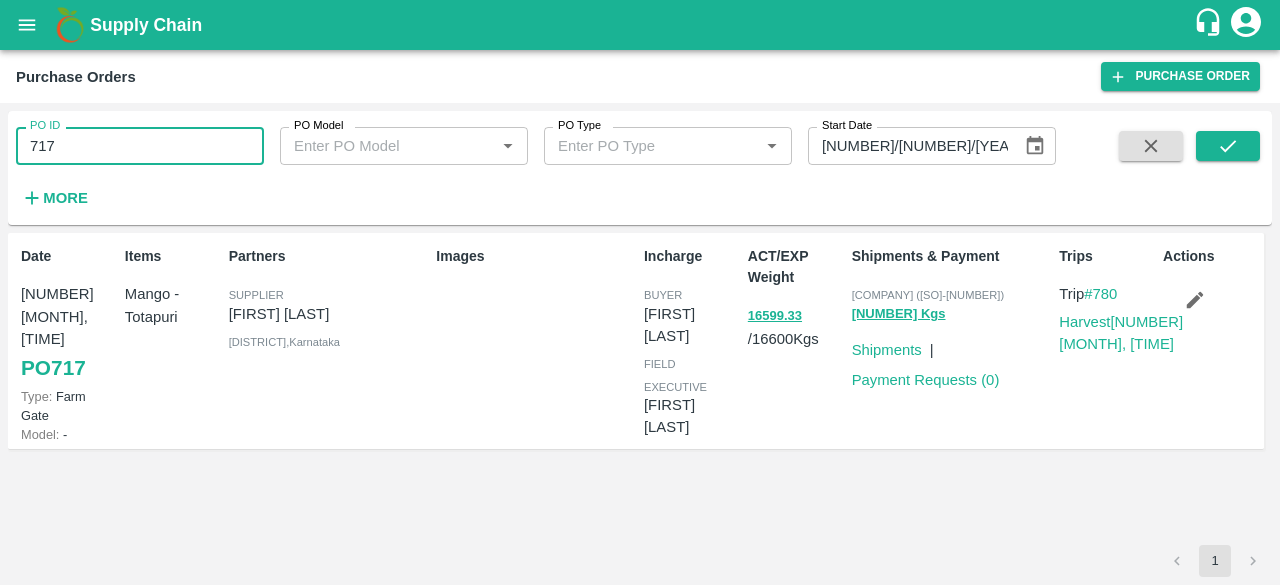 click on "717" at bounding box center (140, 146) 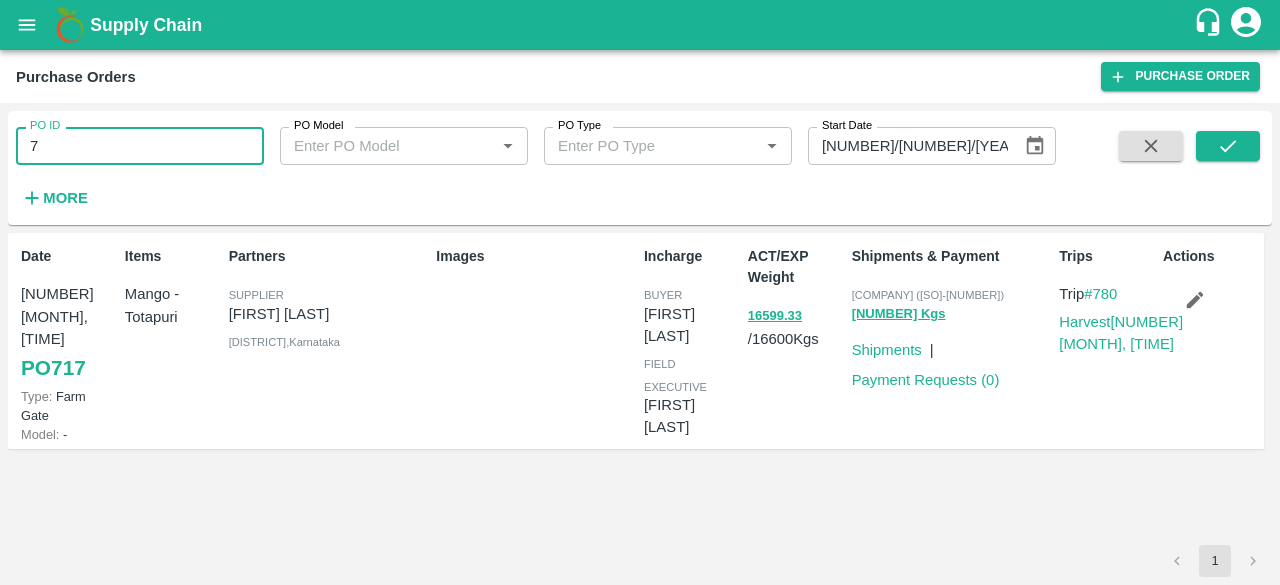 type on "7" 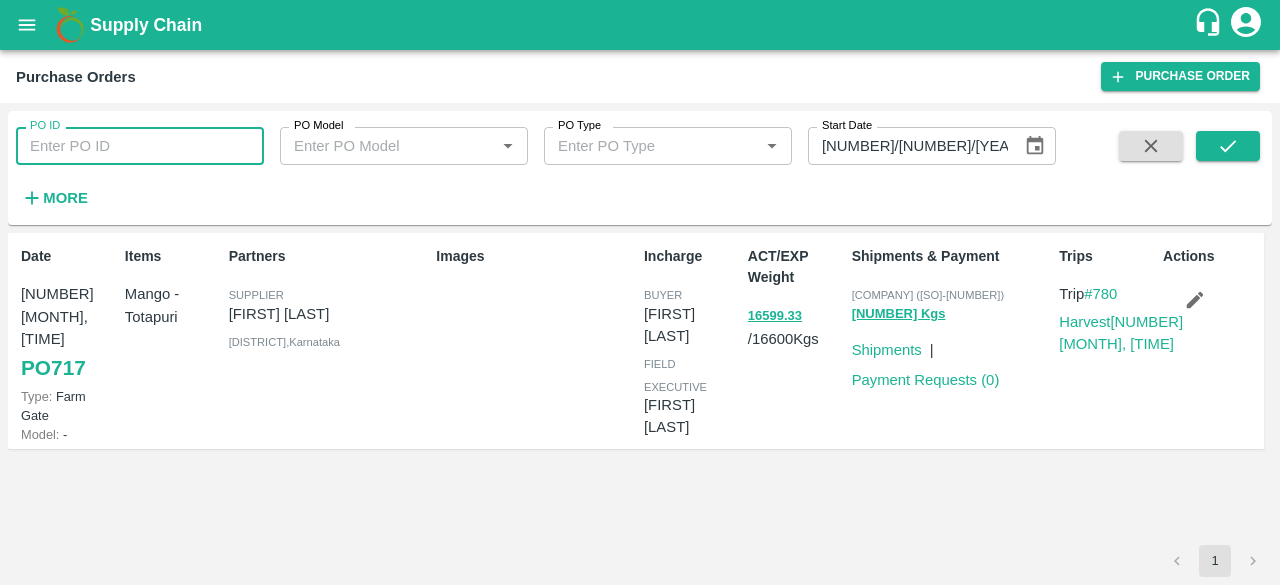 paste 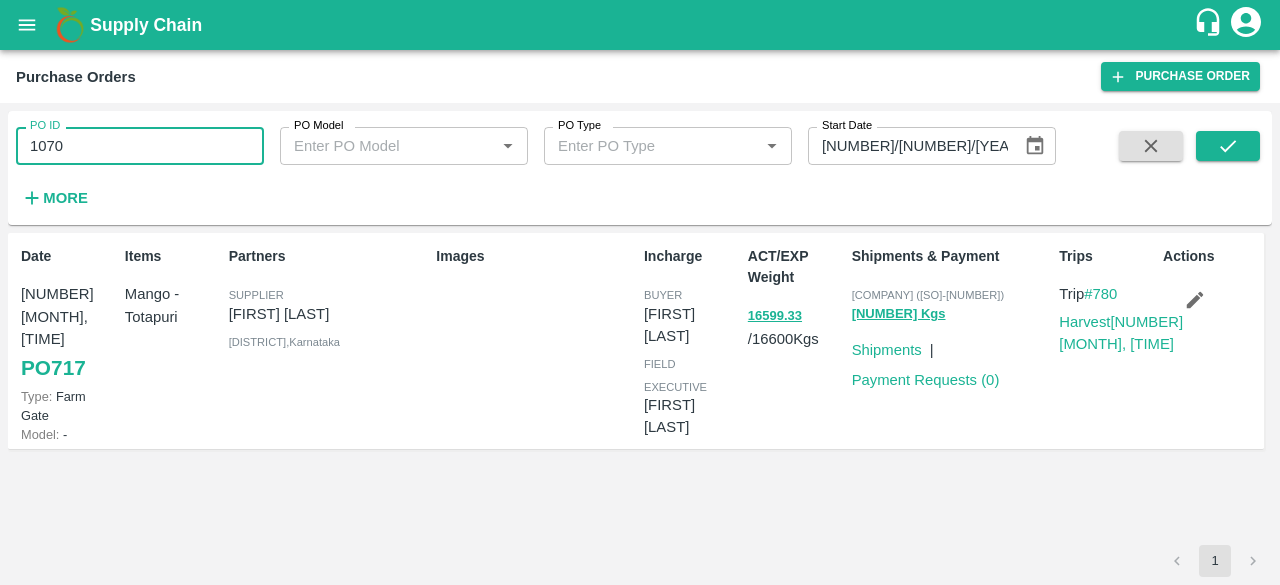type on "1070" 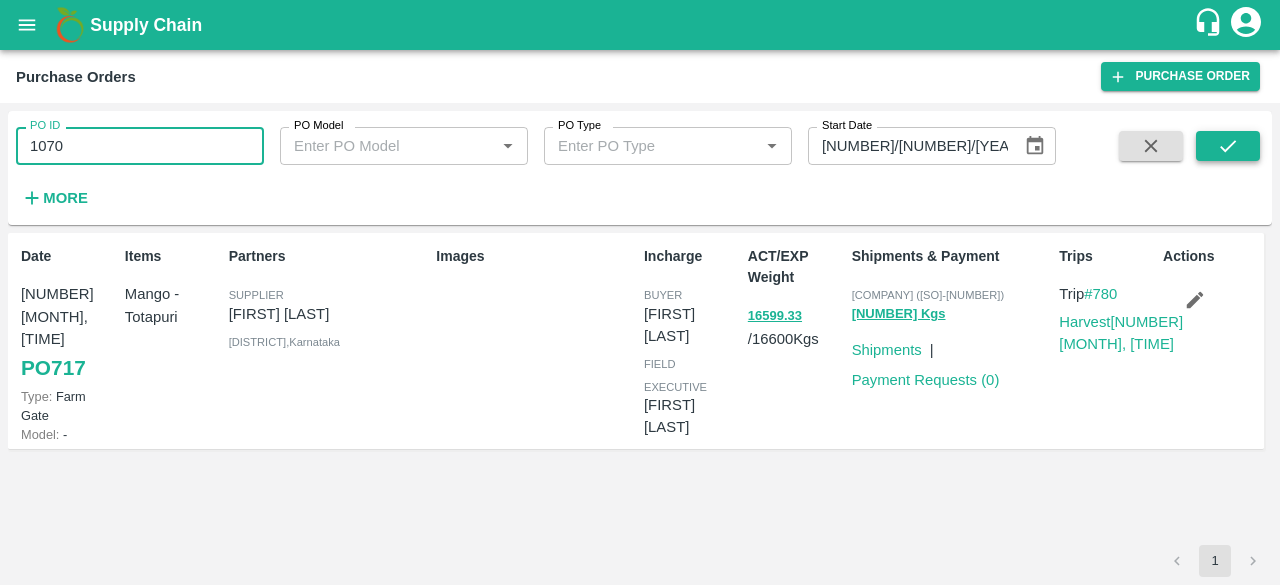 click at bounding box center [1228, 146] 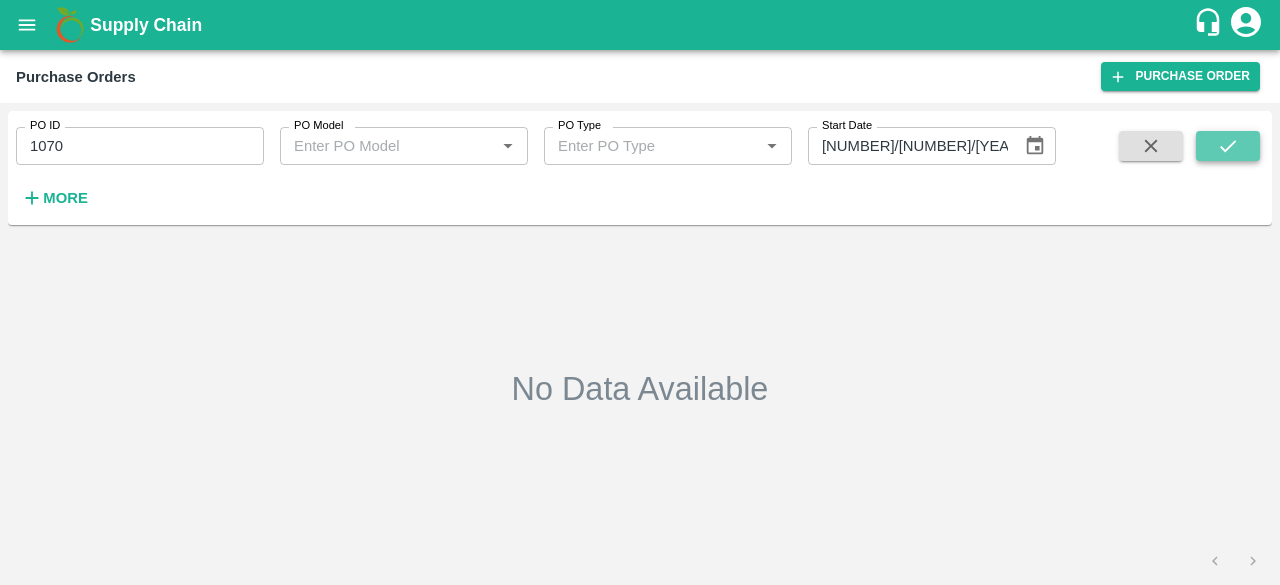 click 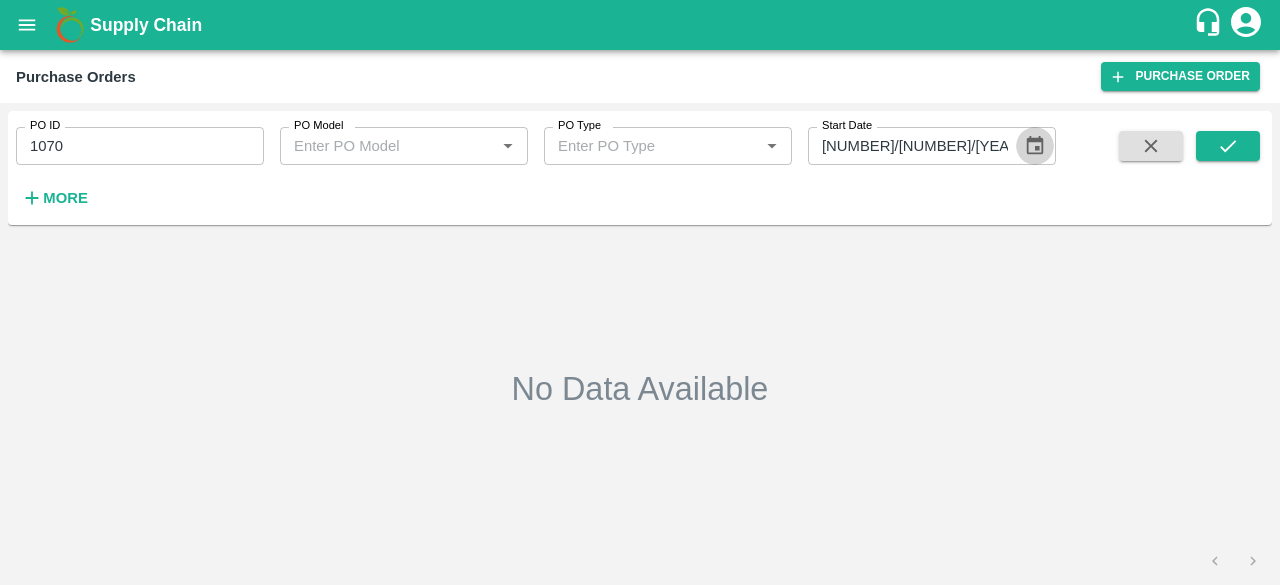 click 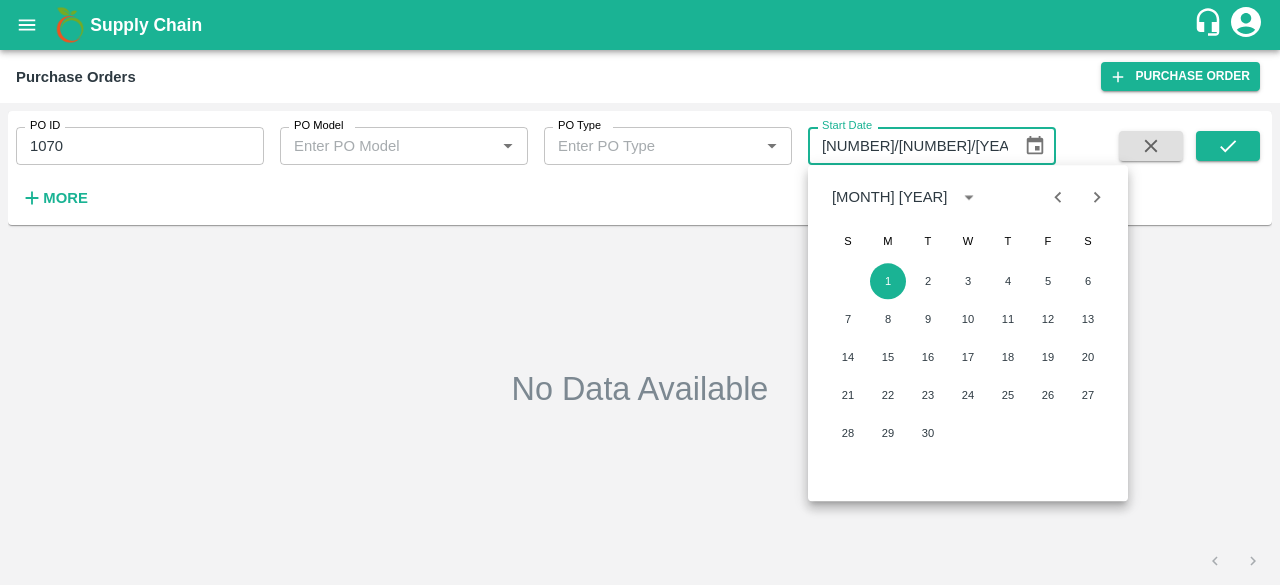 click on "[DD]/[MM]/[YYYY]" at bounding box center (908, 146) 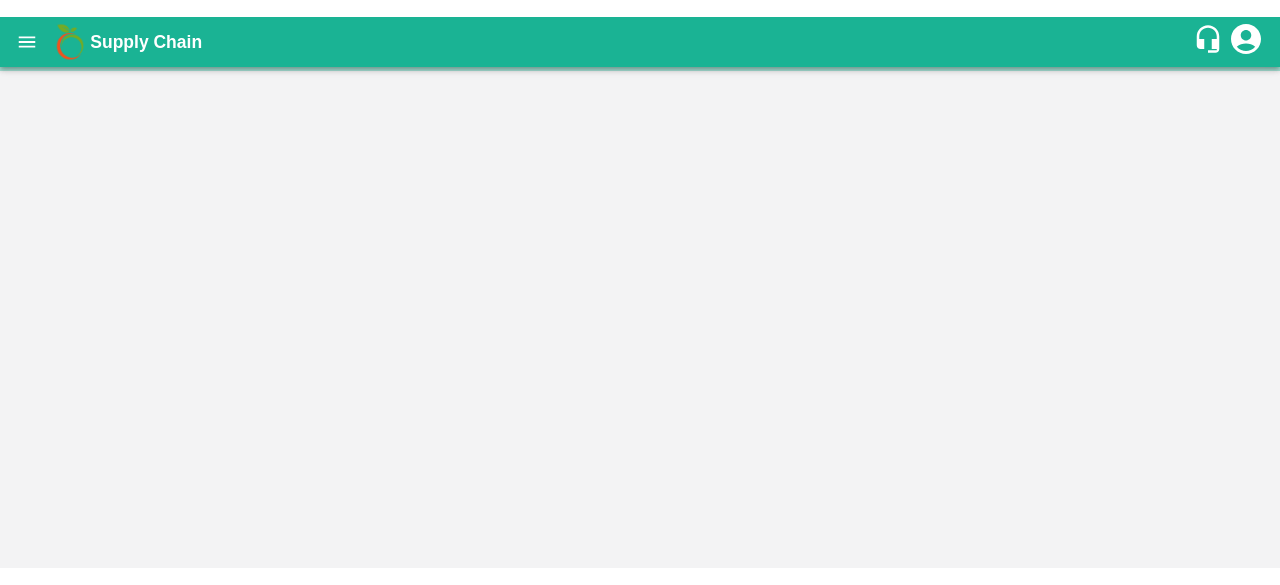 scroll, scrollTop: 0, scrollLeft: 0, axis: both 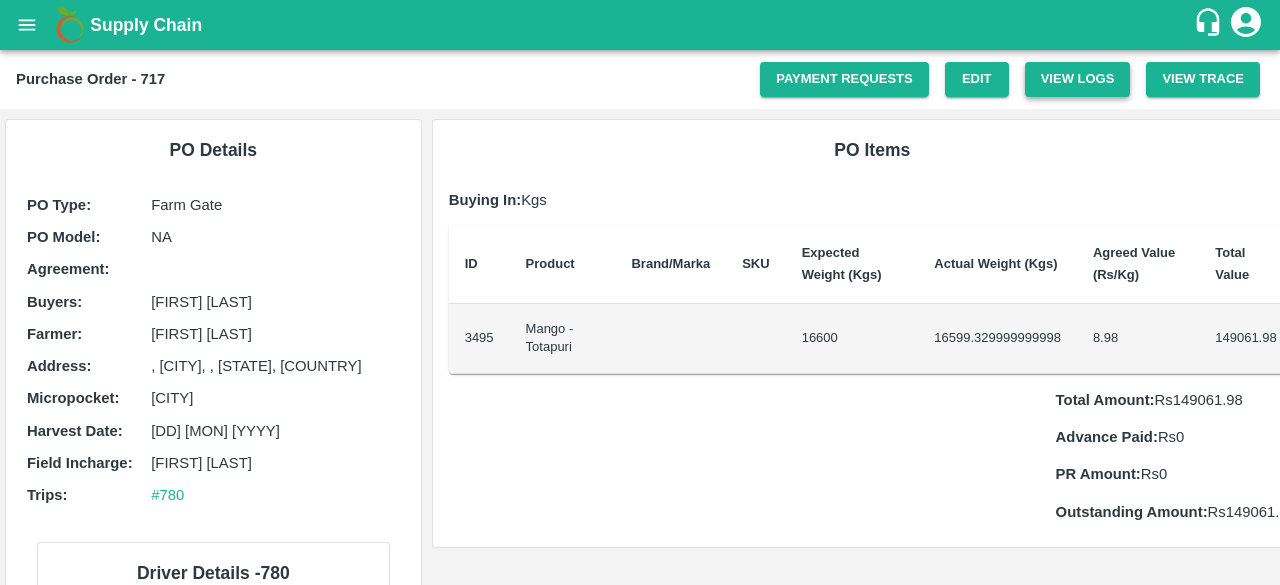 click on "View Logs" at bounding box center (1078, 79) 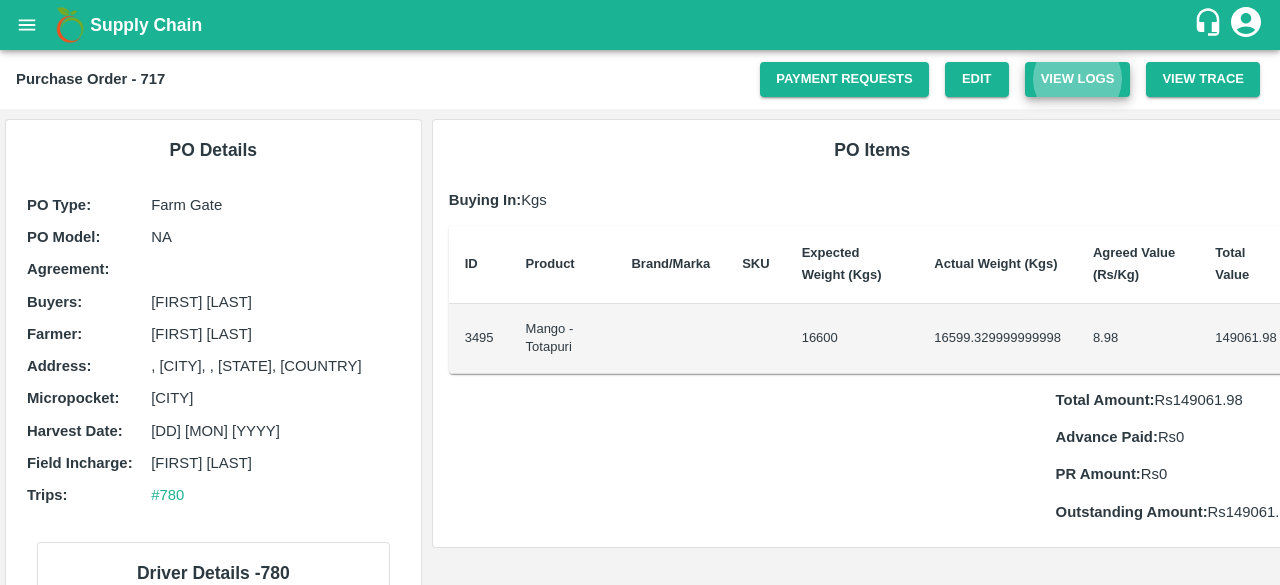 type 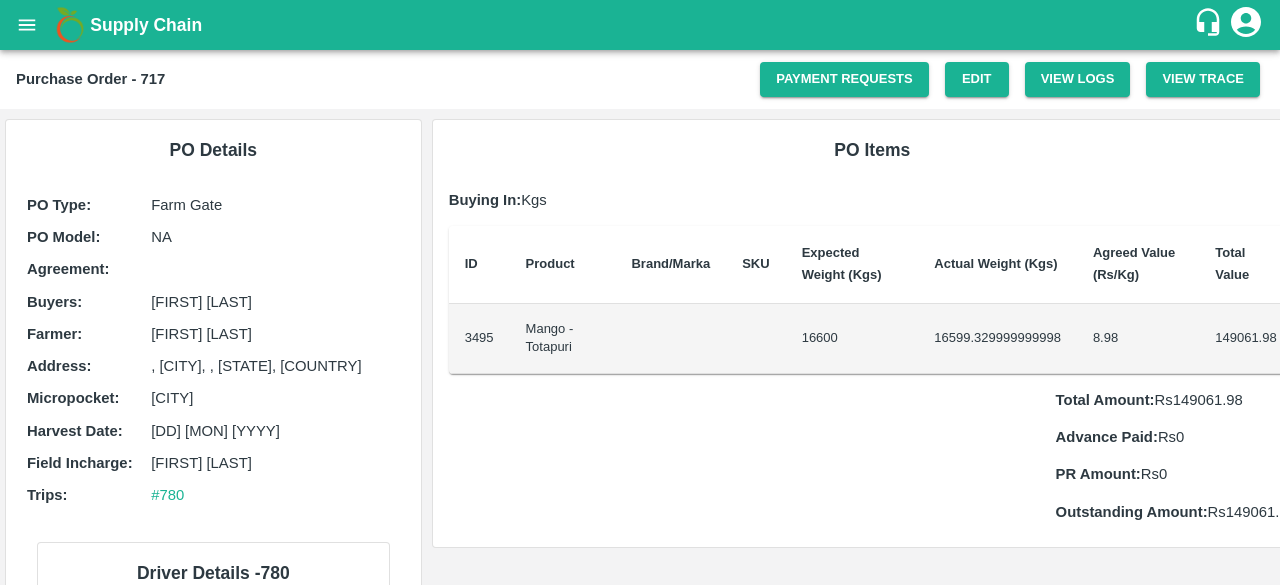 click on "Total Amount:  Rs  149061.98 Advance Paid:  Rs  0 PR Amount:  Rs  0 Outstanding Amount:  Rs  149061.98" at bounding box center [872, 448] 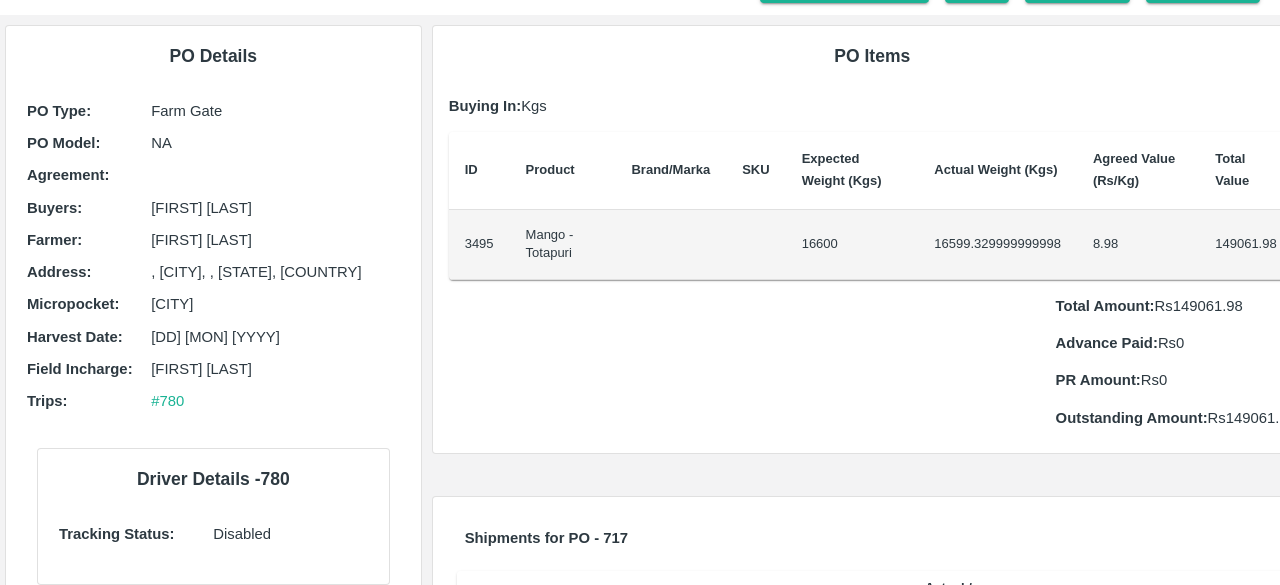scroll, scrollTop: 95, scrollLeft: 0, axis: vertical 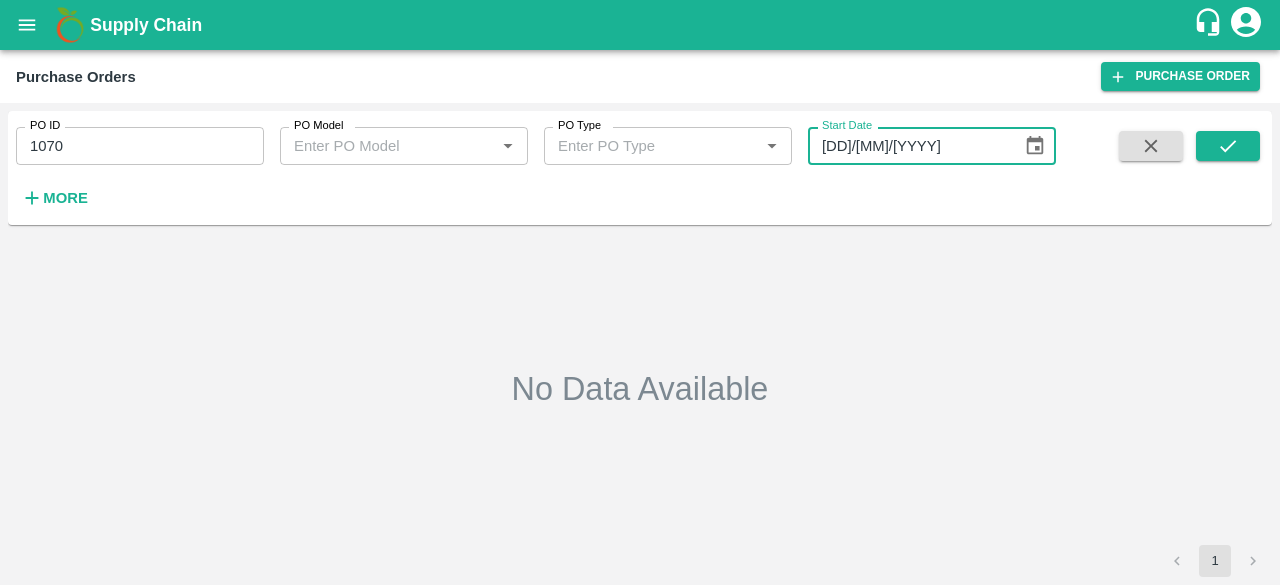 click on "[DD]/[MM]/[YYYY]" at bounding box center [908, 146] 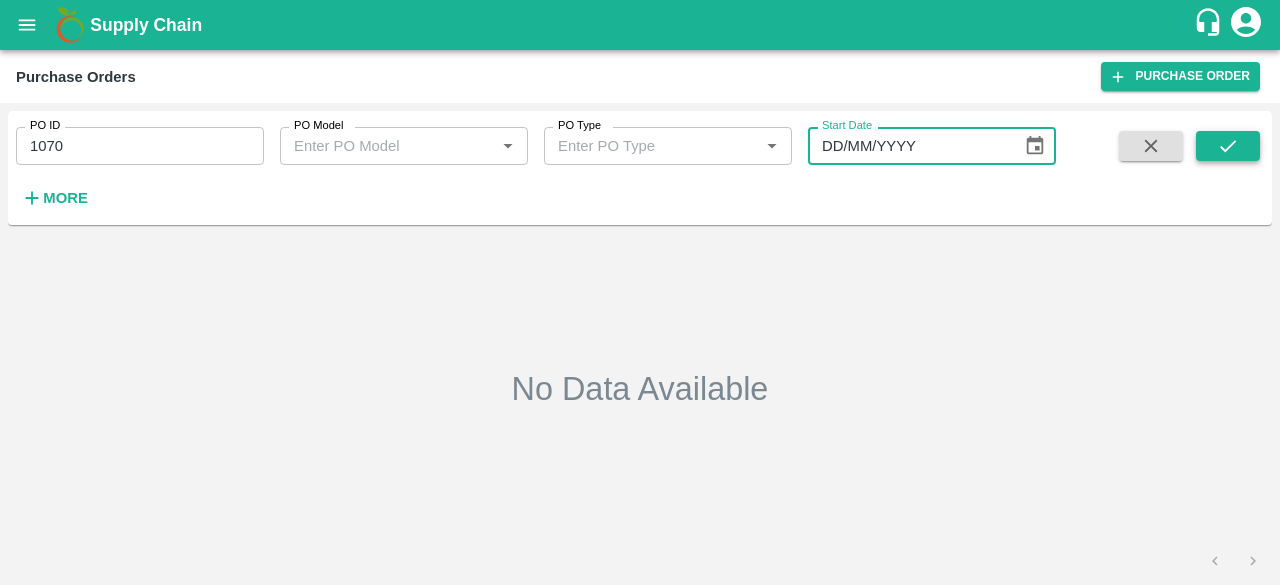 type on "DD/MM/YYYY" 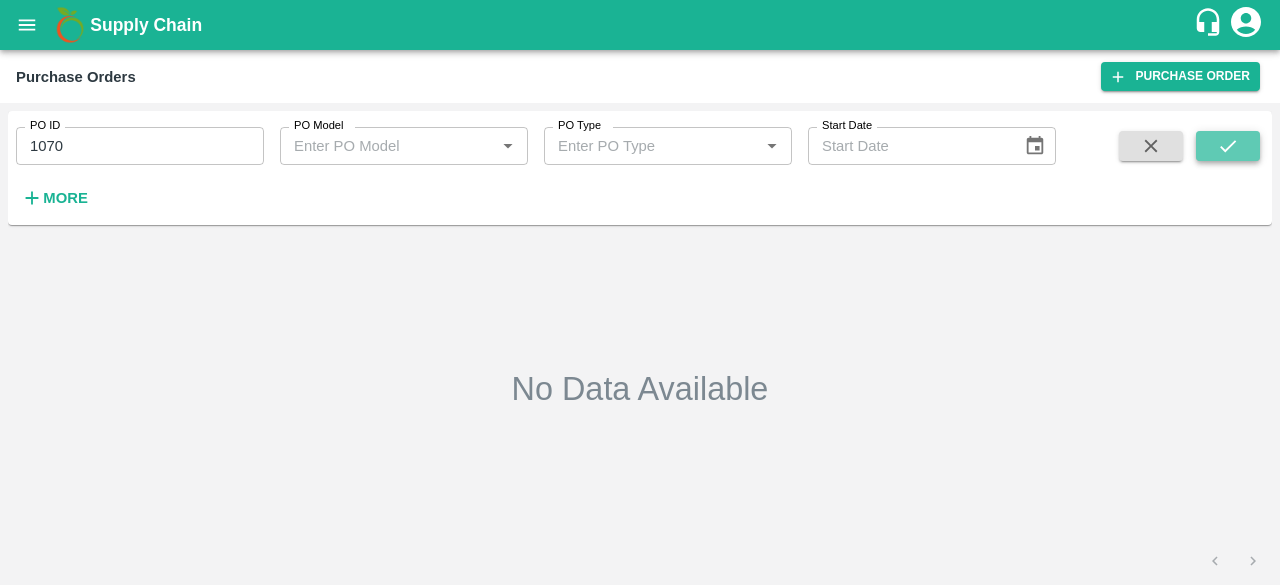 click at bounding box center [1228, 146] 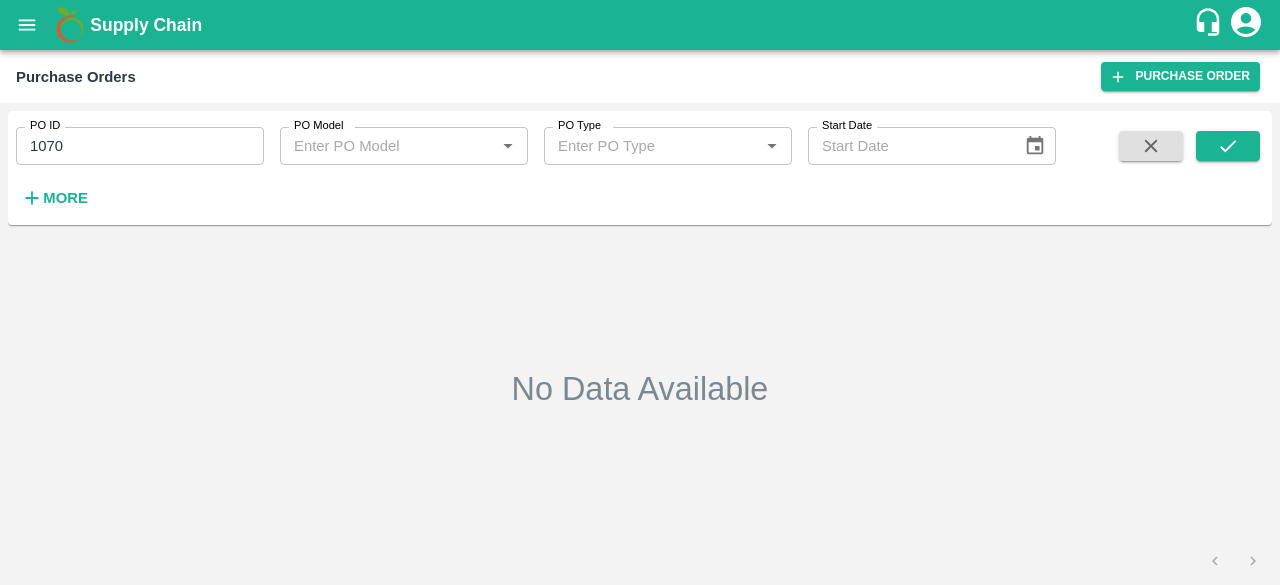 type 